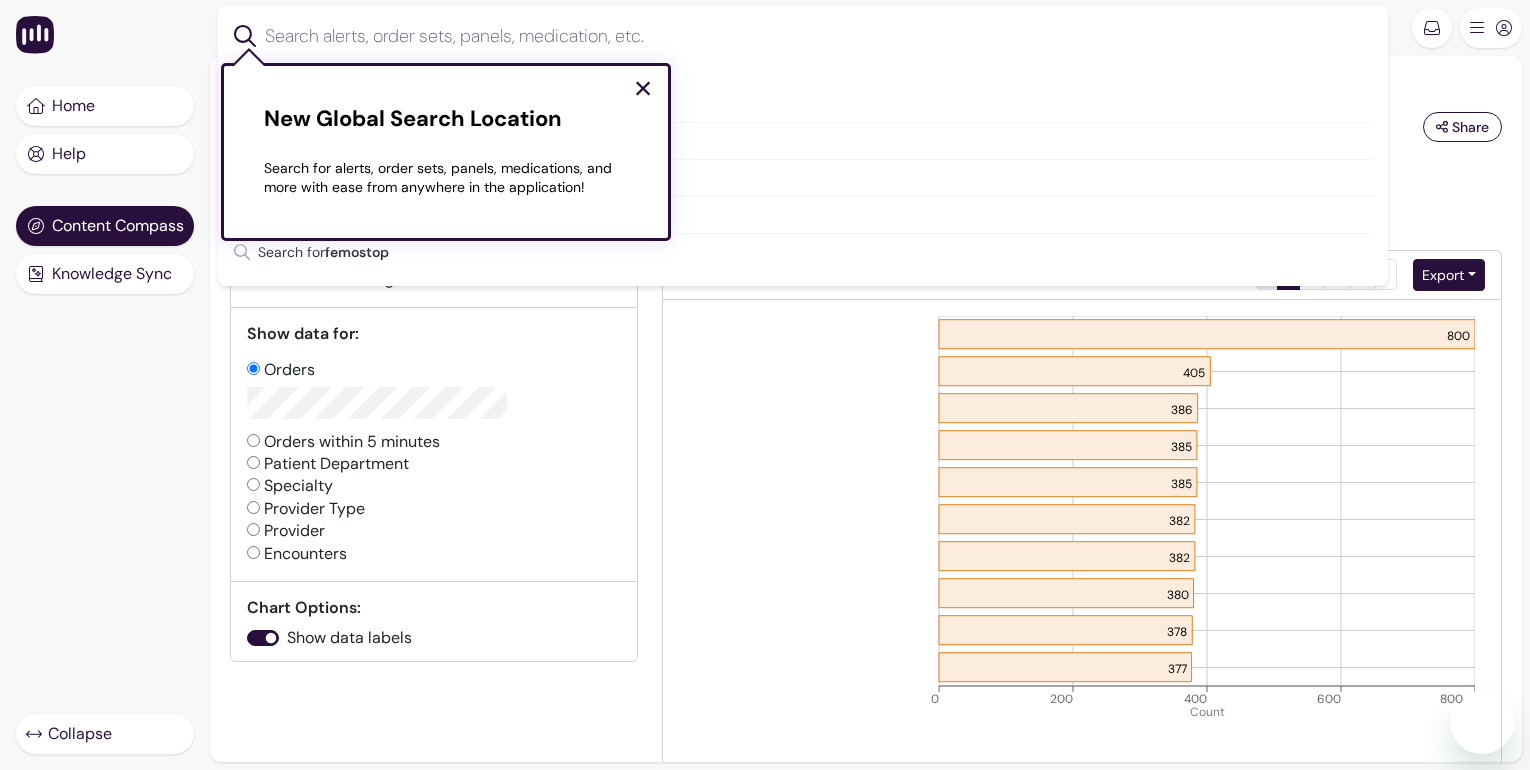 scroll, scrollTop: 0, scrollLeft: 0, axis: both 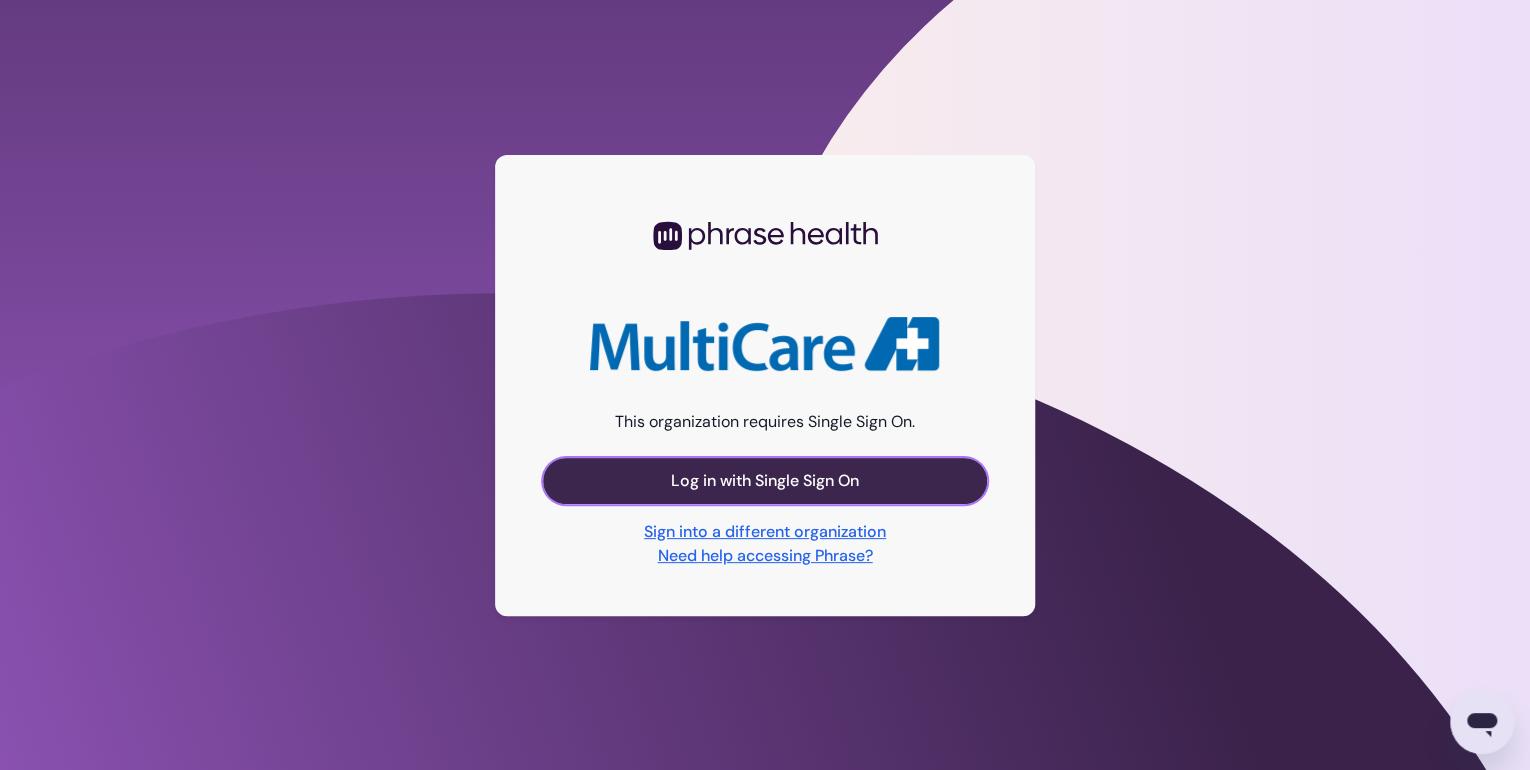 click on "Log in with Single Sign On" at bounding box center (765, 481) 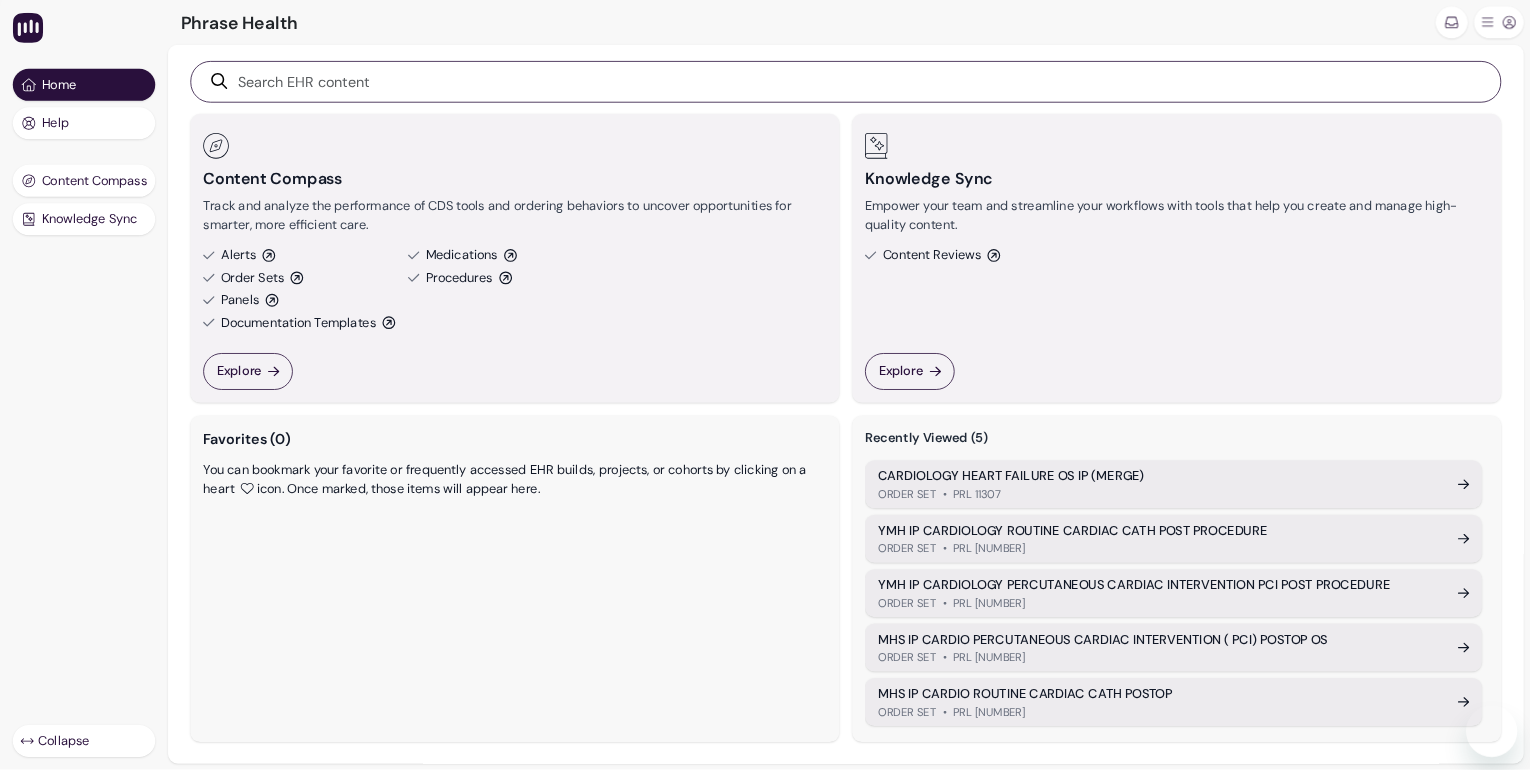 scroll, scrollTop: 0, scrollLeft: 0, axis: both 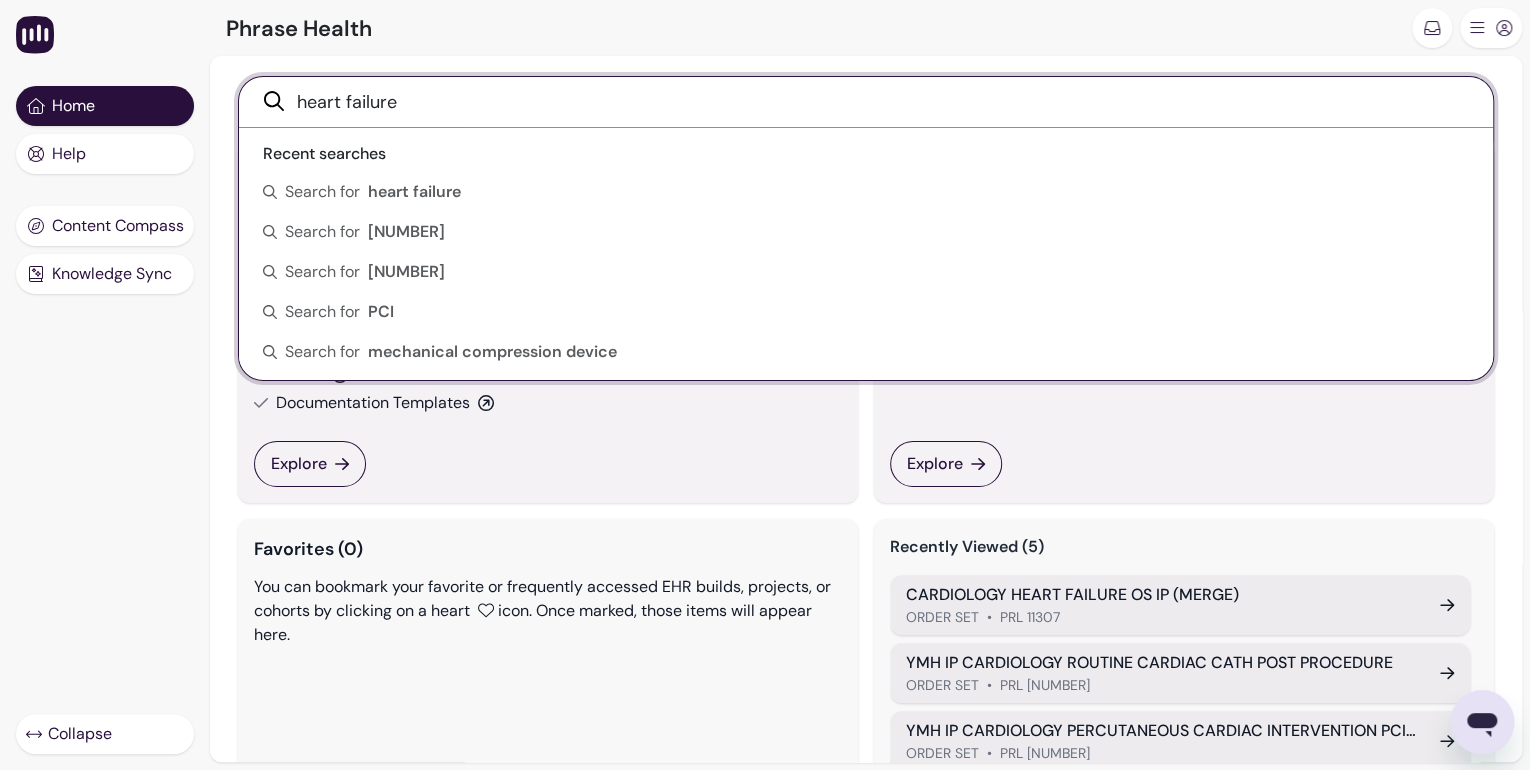 type on "heart failure" 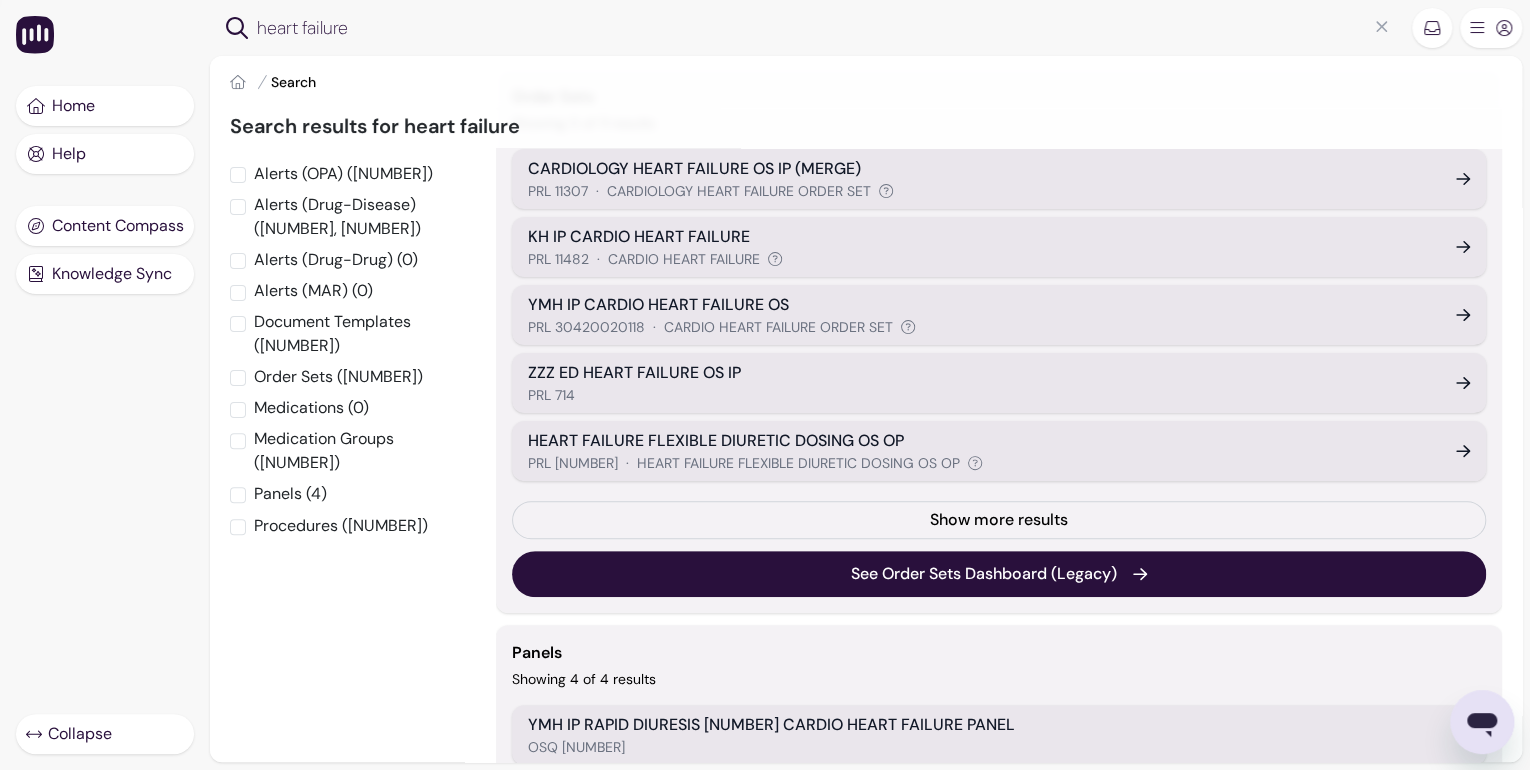 scroll, scrollTop: 240, scrollLeft: 0, axis: vertical 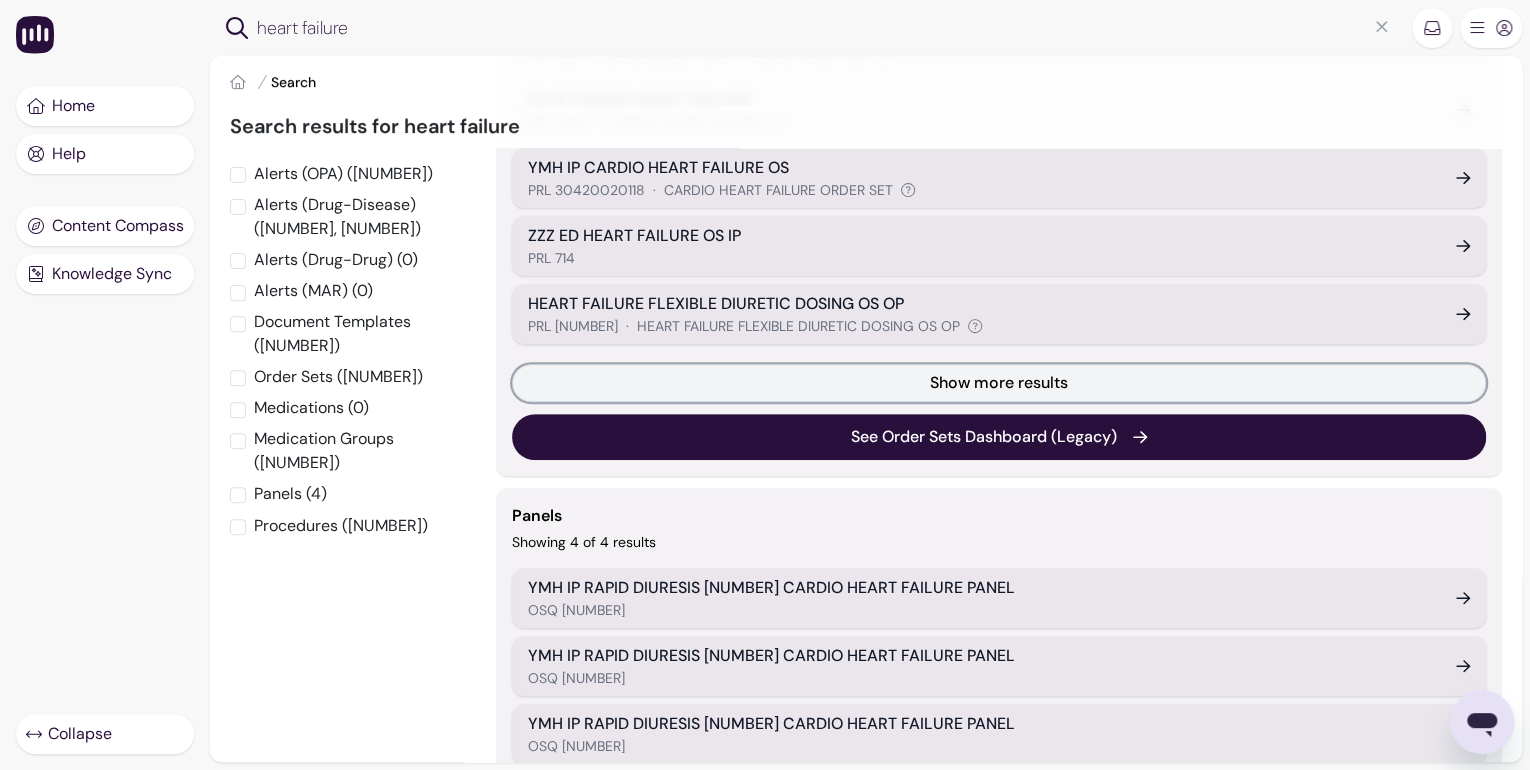 click on "Show more results" at bounding box center (999, 383) 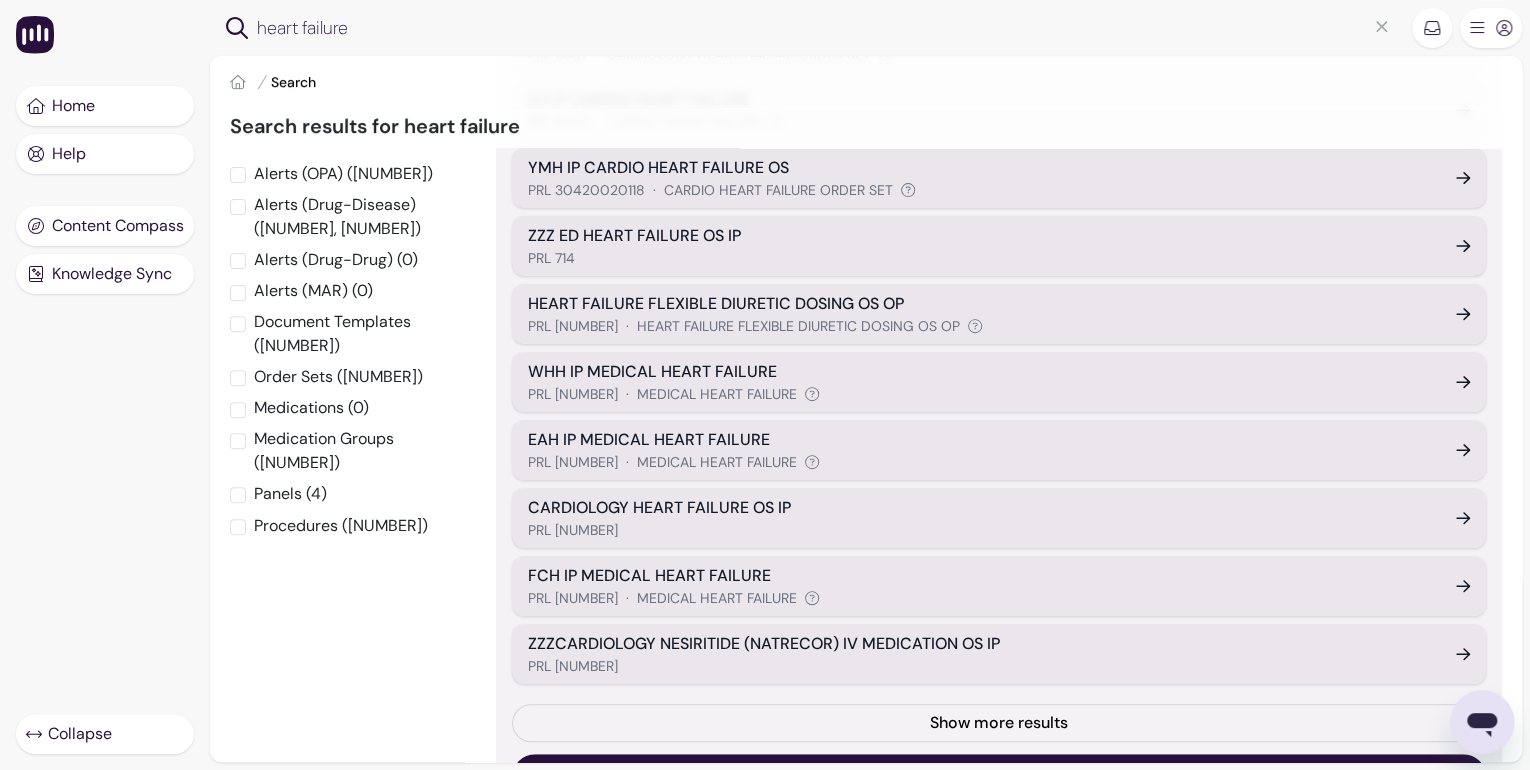 drag, startPoint x: 658, startPoint y: 512, endPoint x: 1064, endPoint y: 528, distance: 406.31516 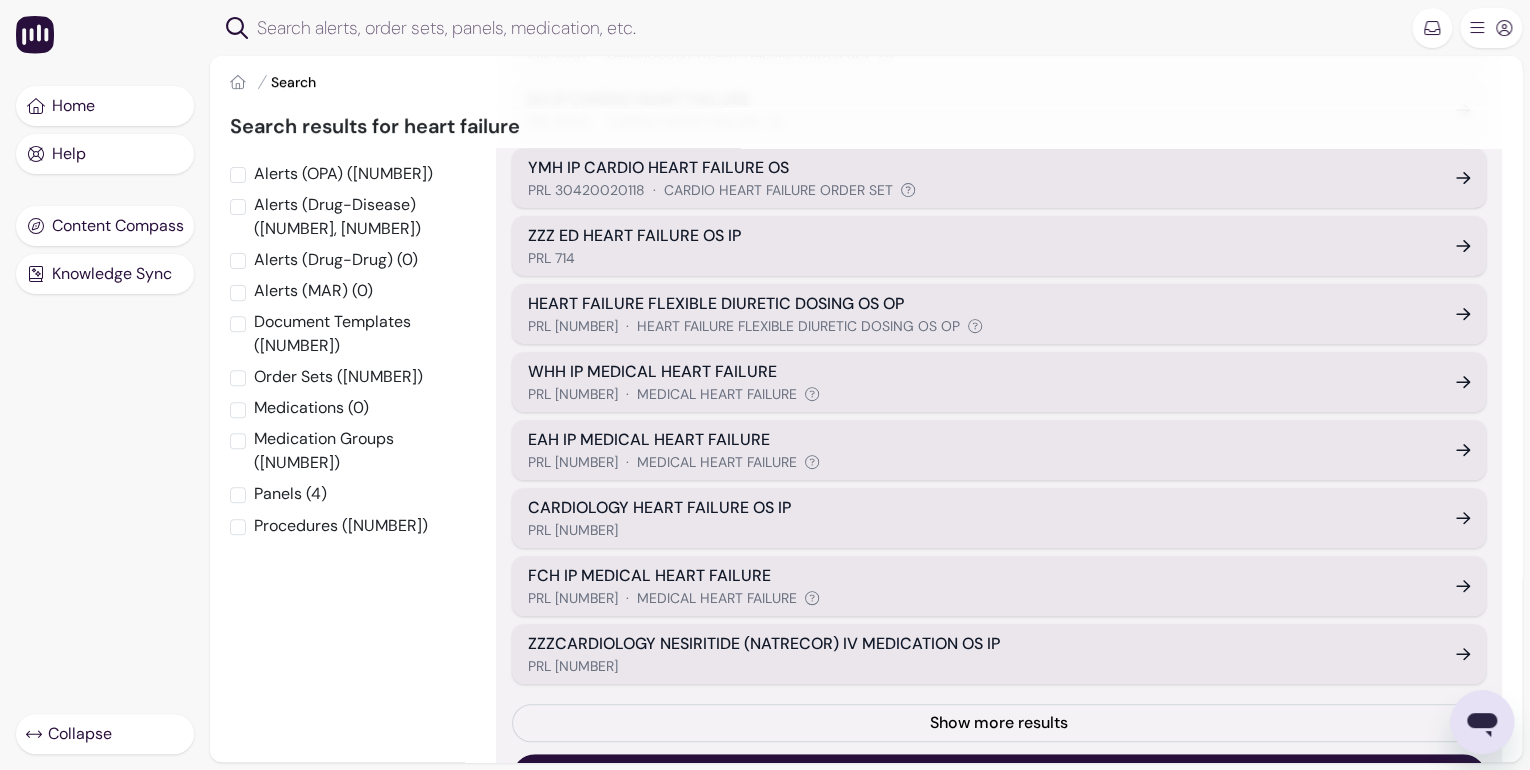 scroll, scrollTop: 0, scrollLeft: 0, axis: both 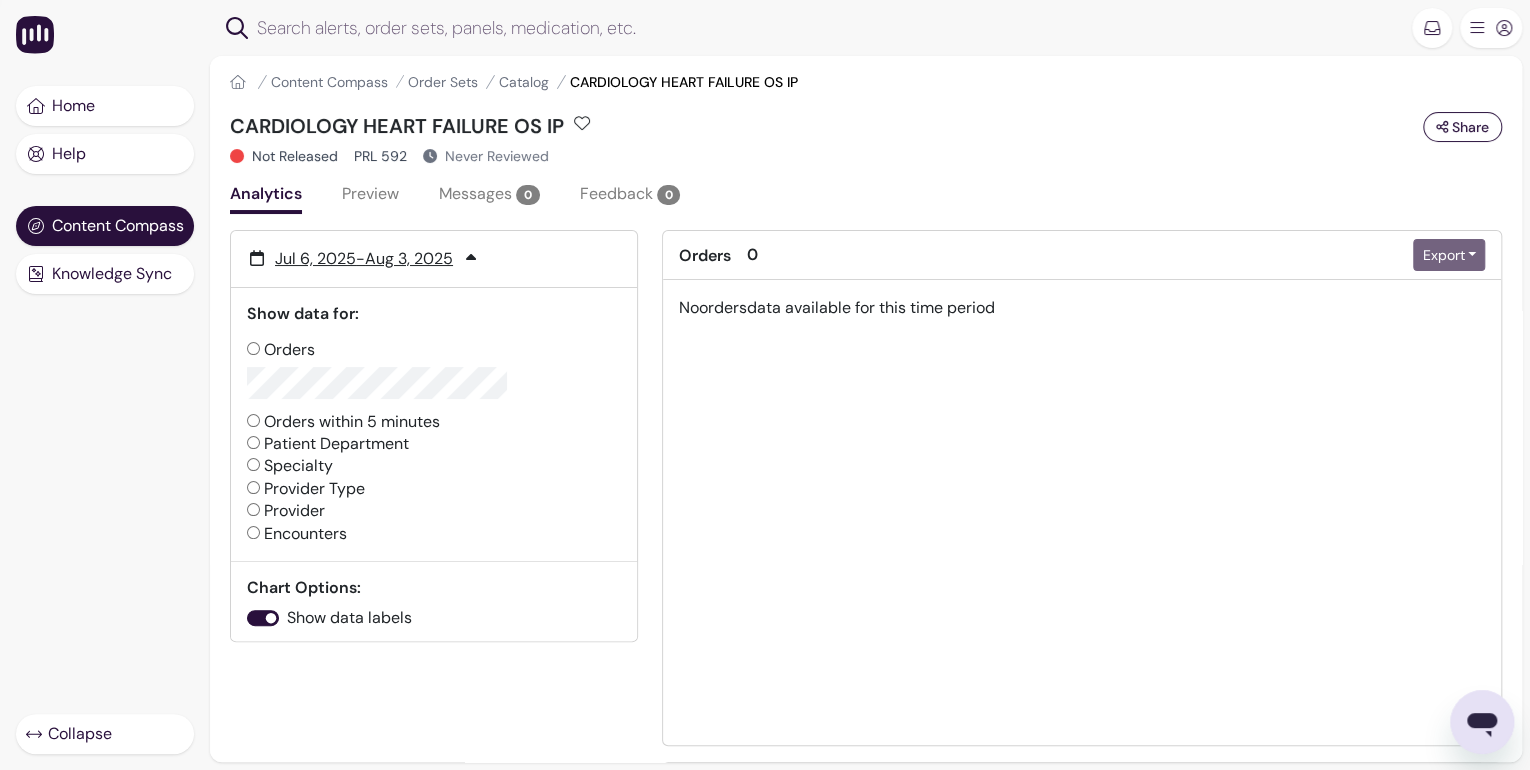 type on "heart failure" 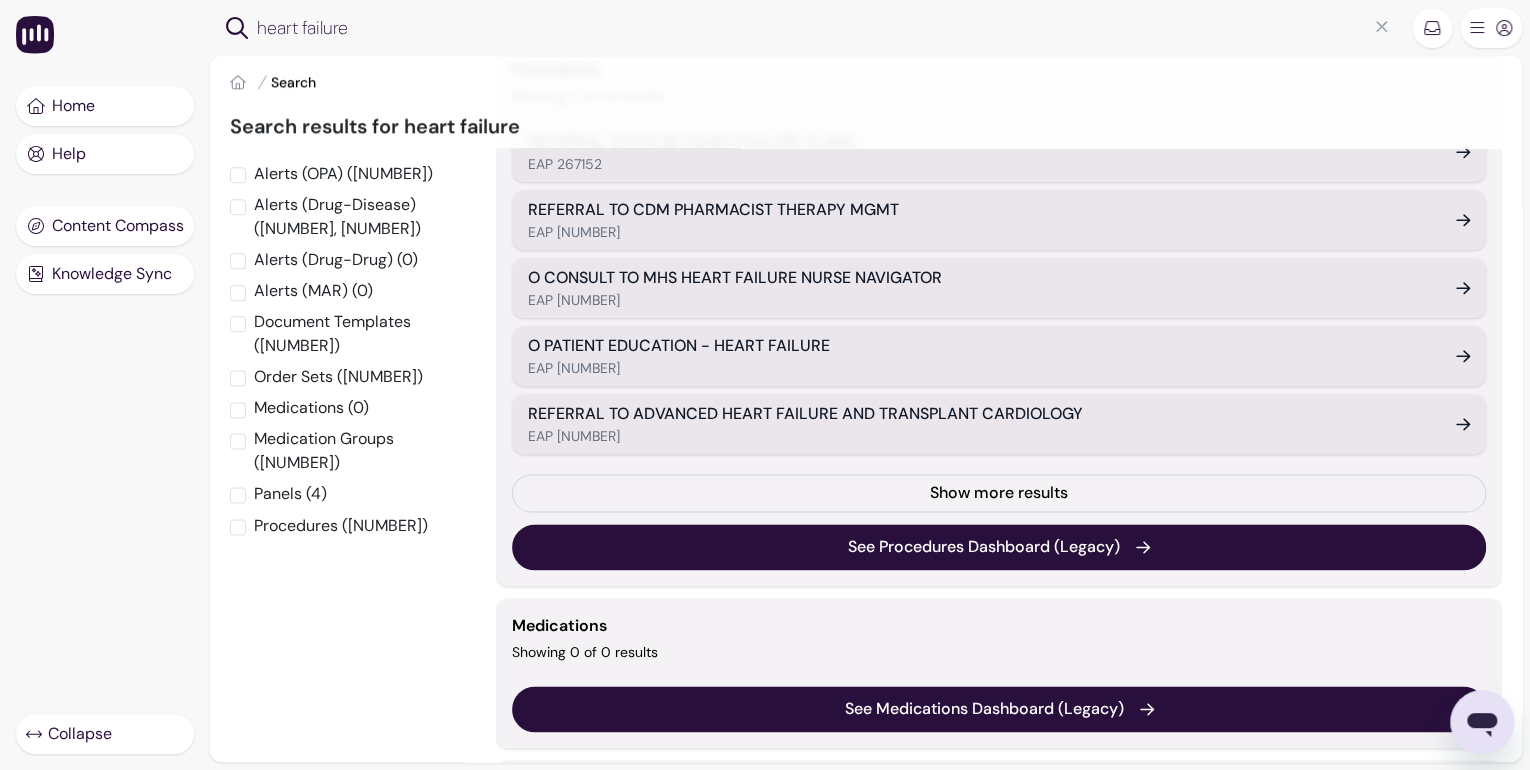 scroll, scrollTop: 1520, scrollLeft: 0, axis: vertical 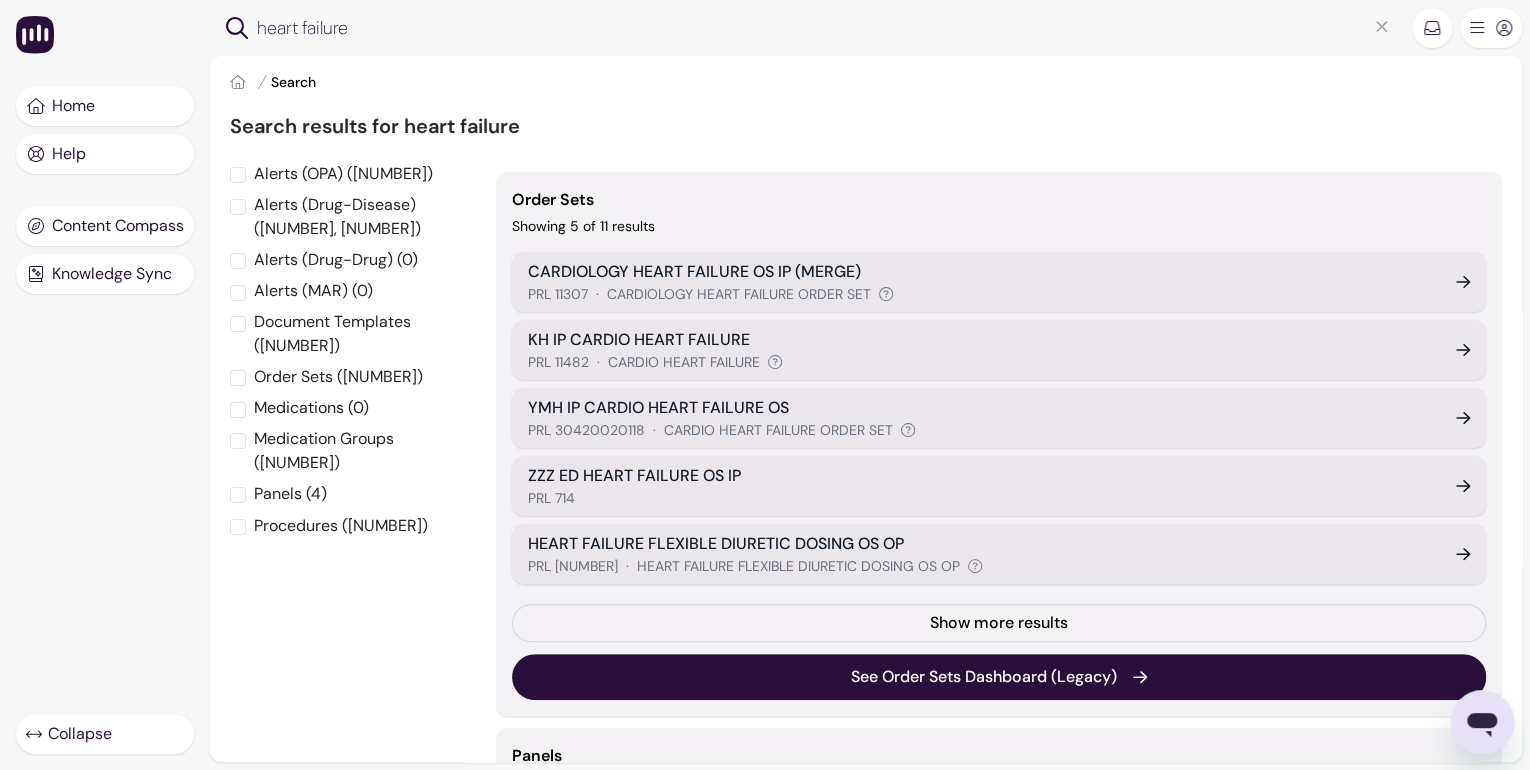 click on "PRL [NUMBER] · CARDIO HEART FAILURE ORDER SET" at bounding box center [980, 430] 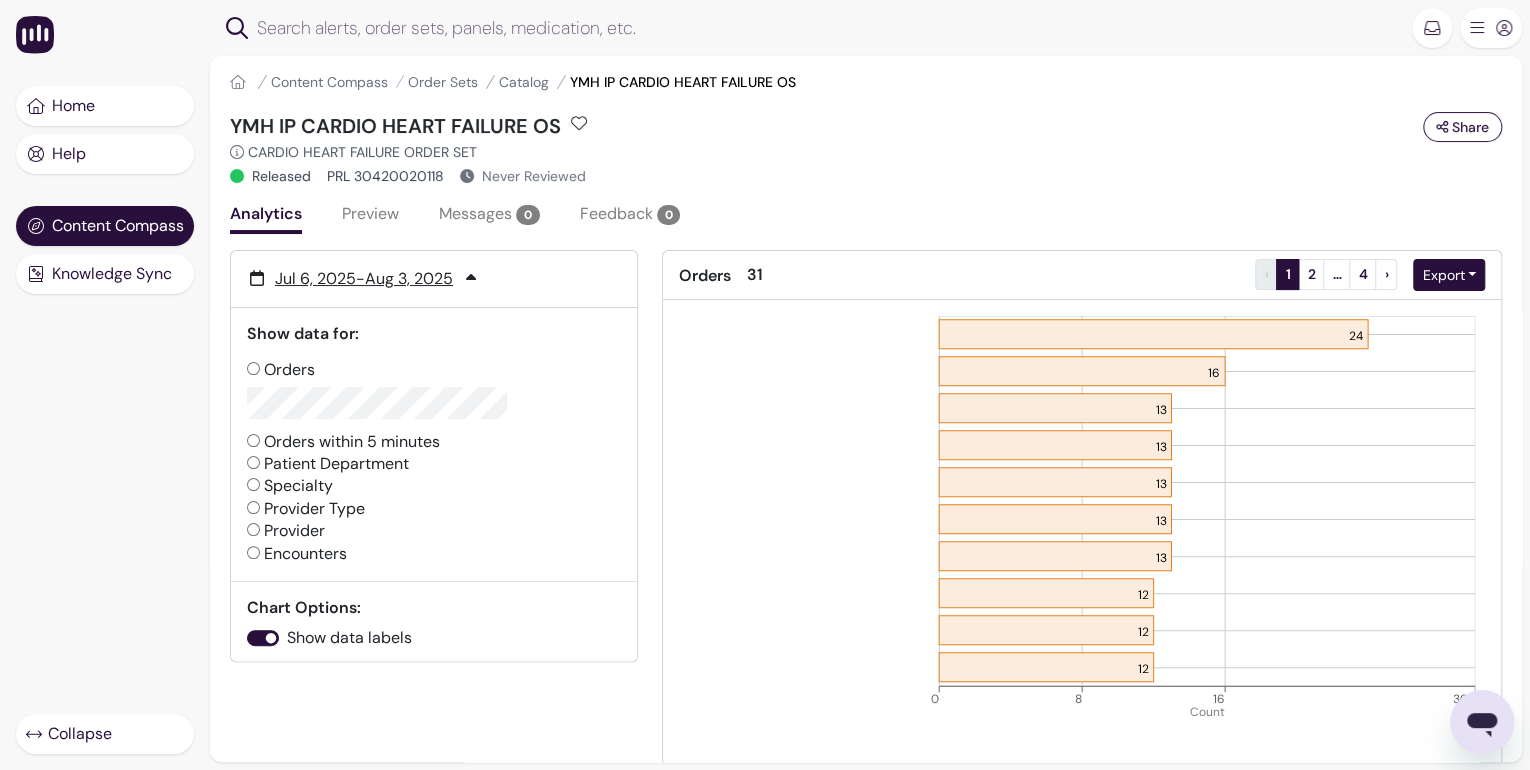 click on "Preview" at bounding box center (370, 216) 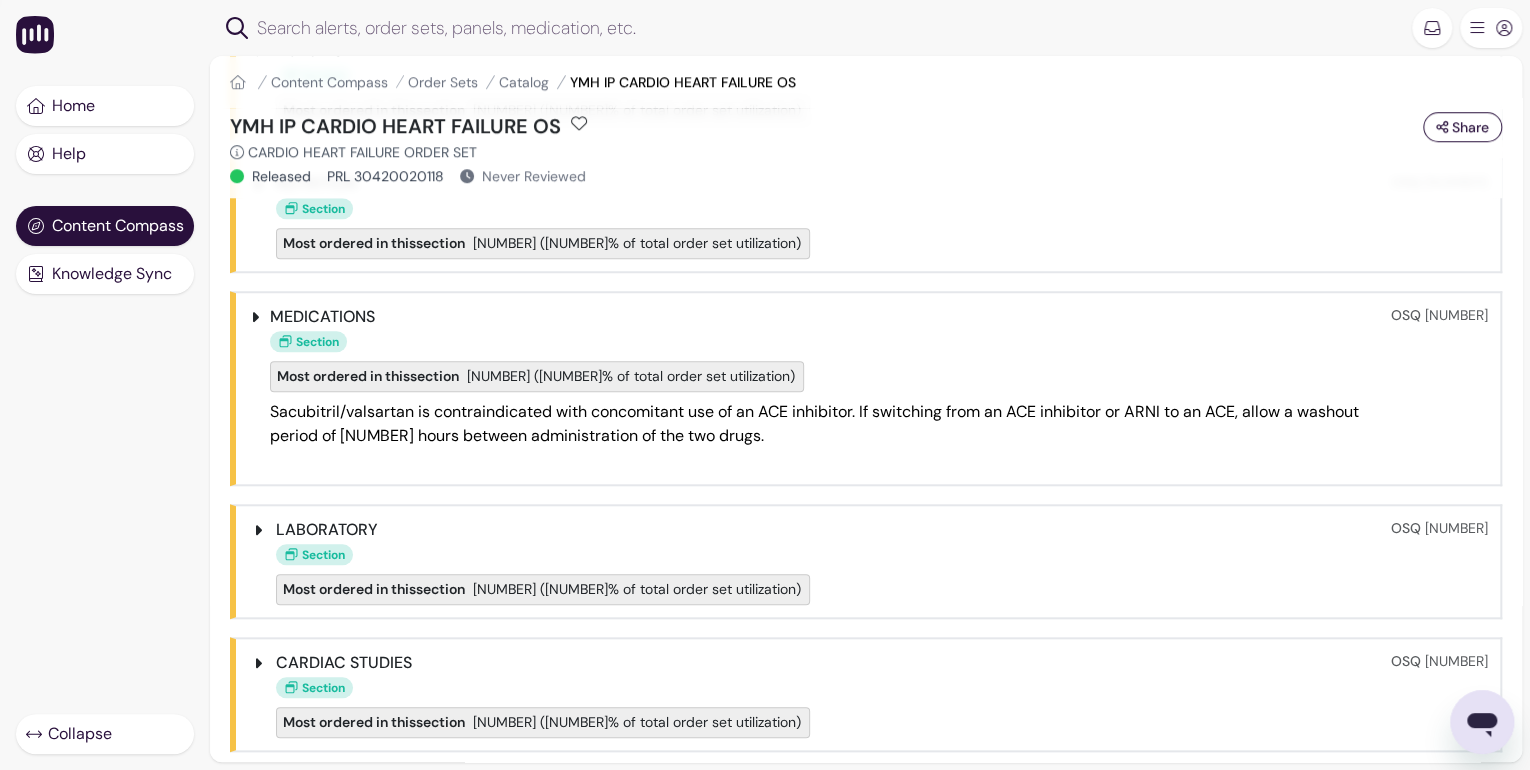scroll, scrollTop: 800, scrollLeft: 0, axis: vertical 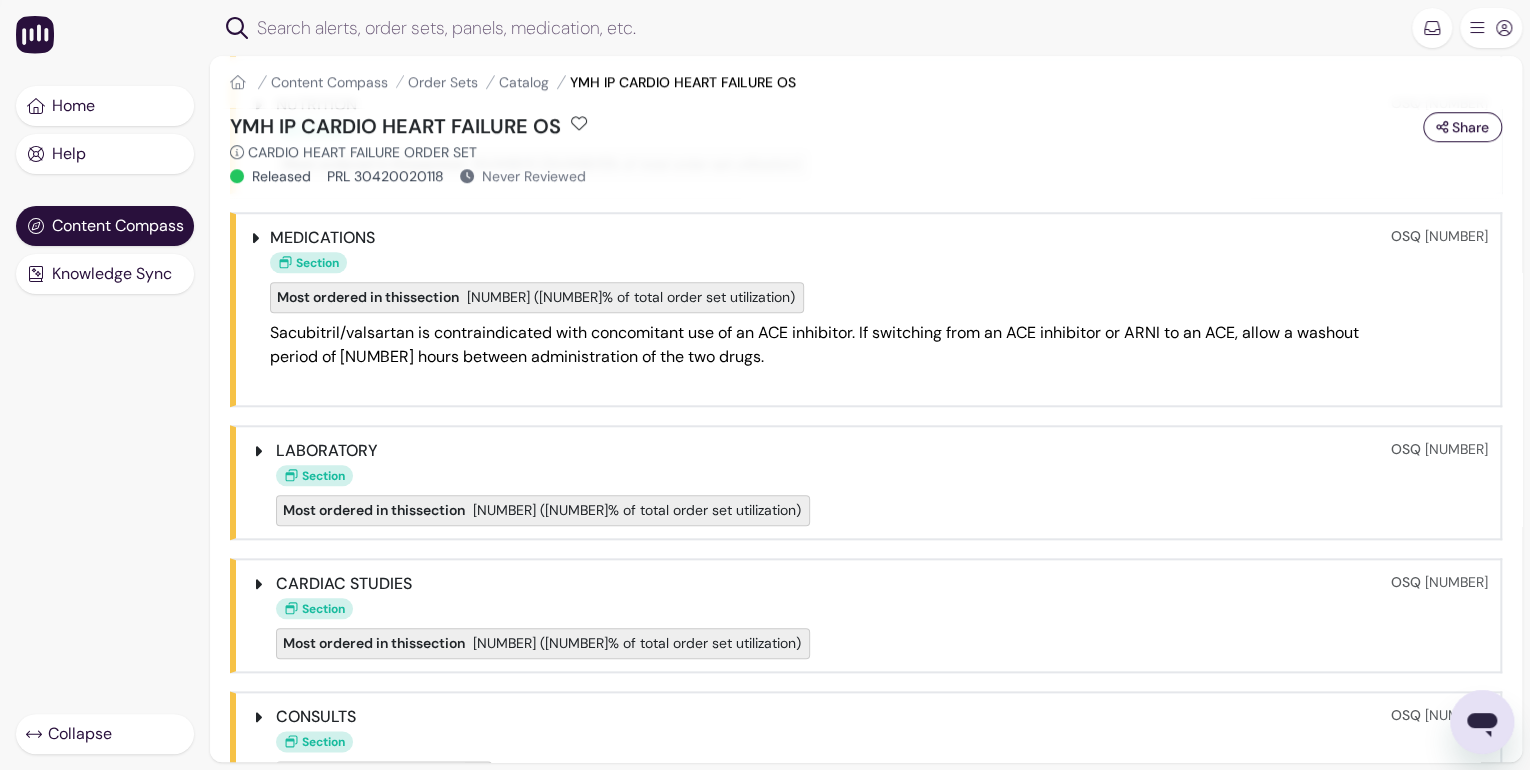 click 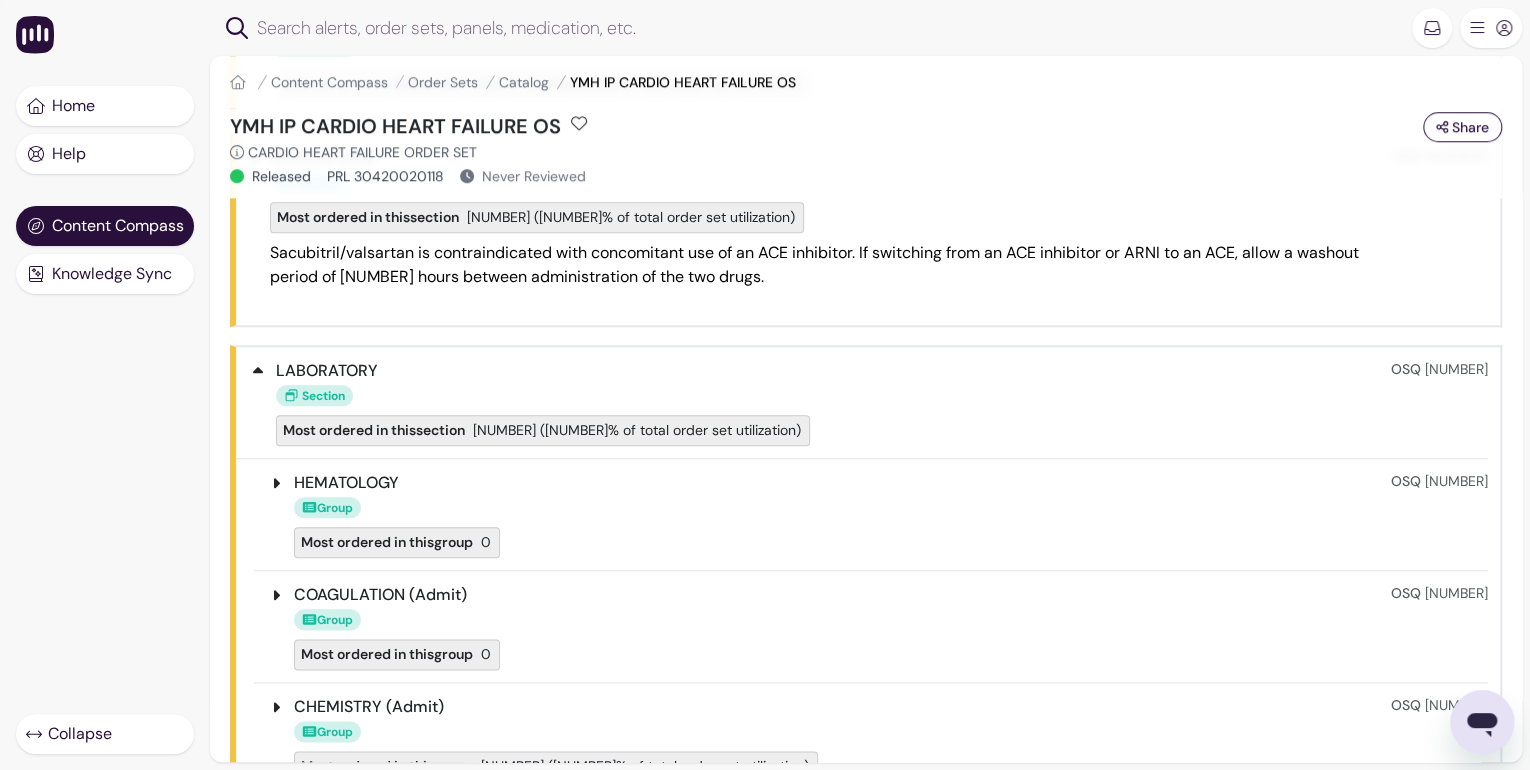 scroll, scrollTop: 1040, scrollLeft: 0, axis: vertical 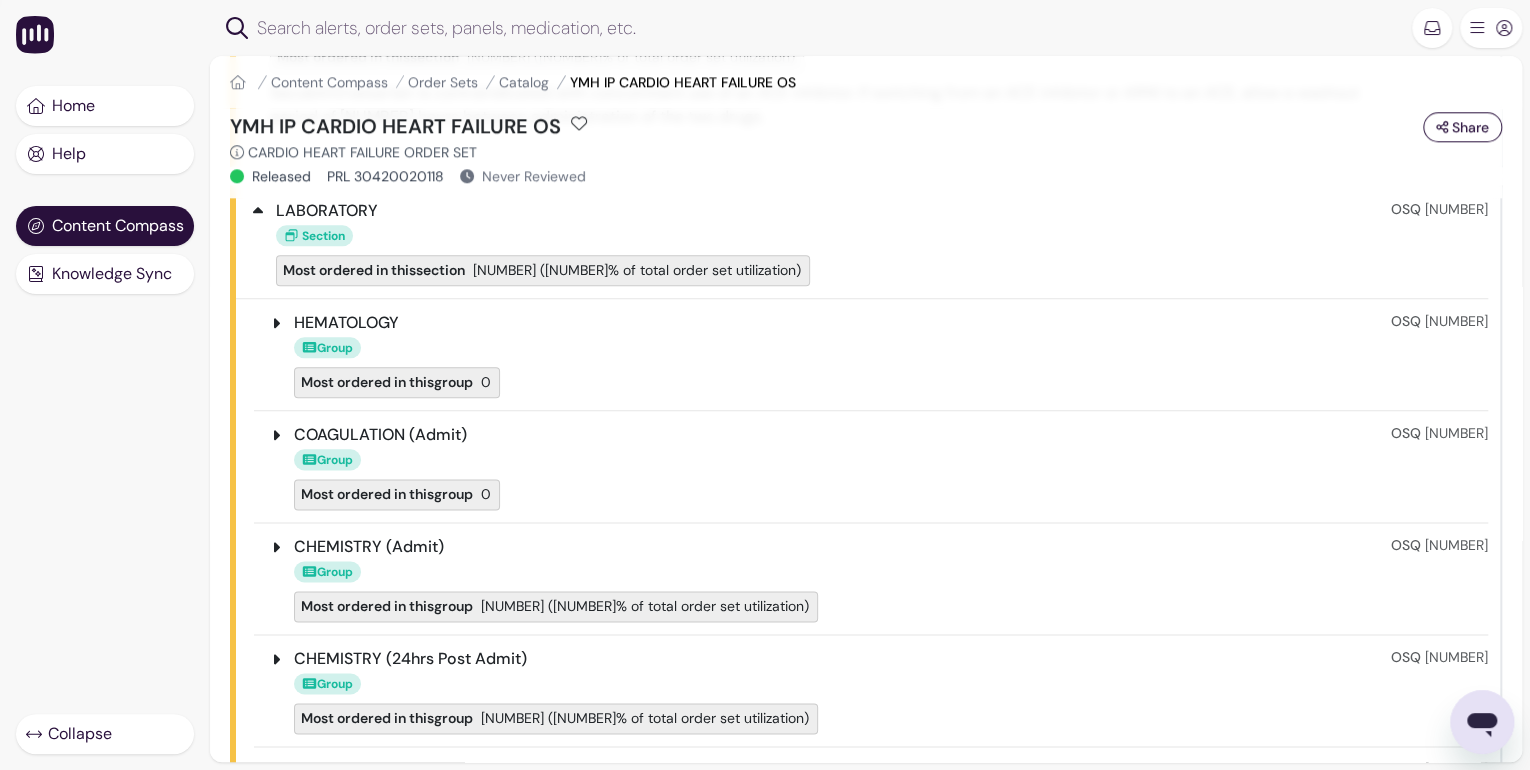 click 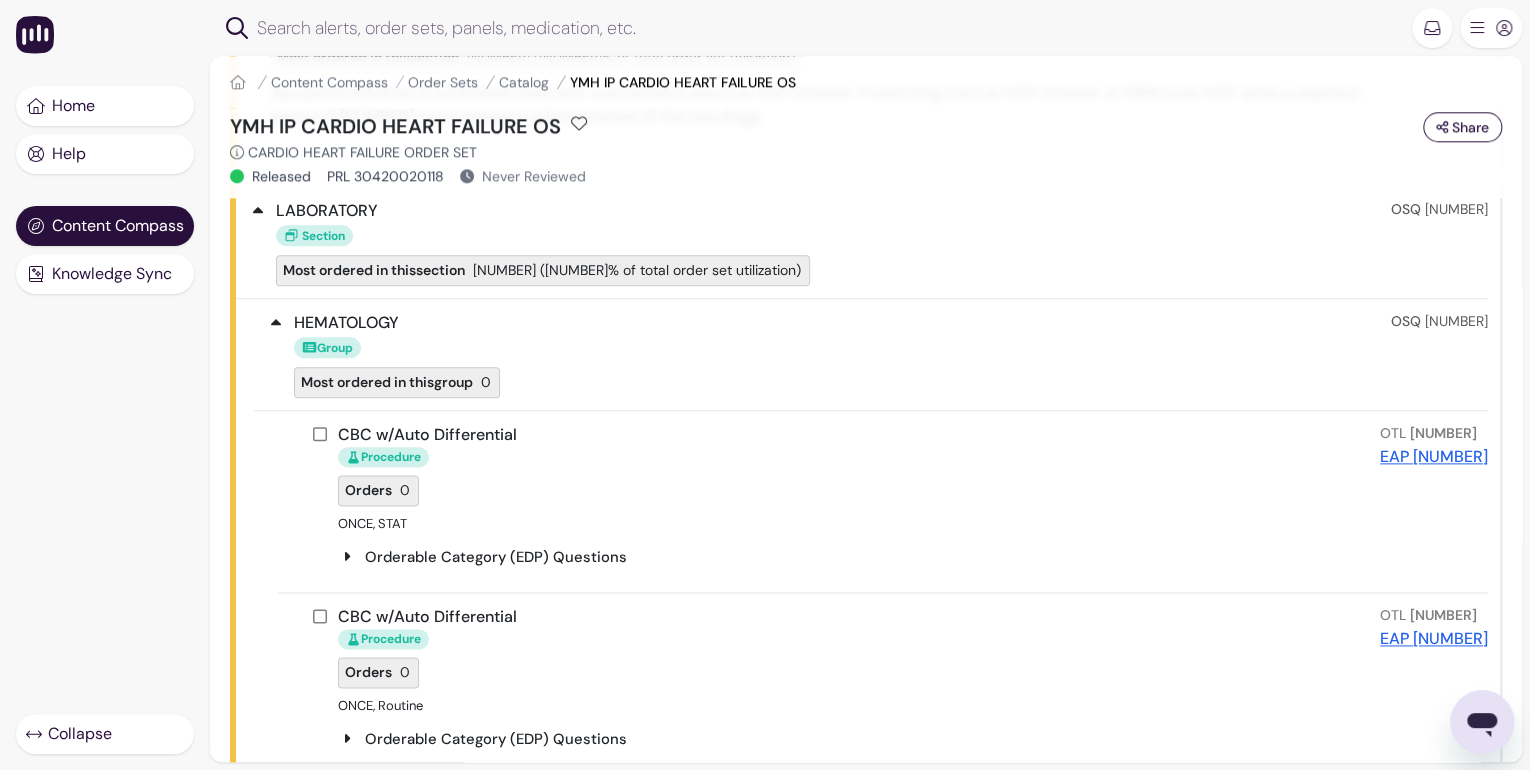 scroll, scrollTop: 1280, scrollLeft: 0, axis: vertical 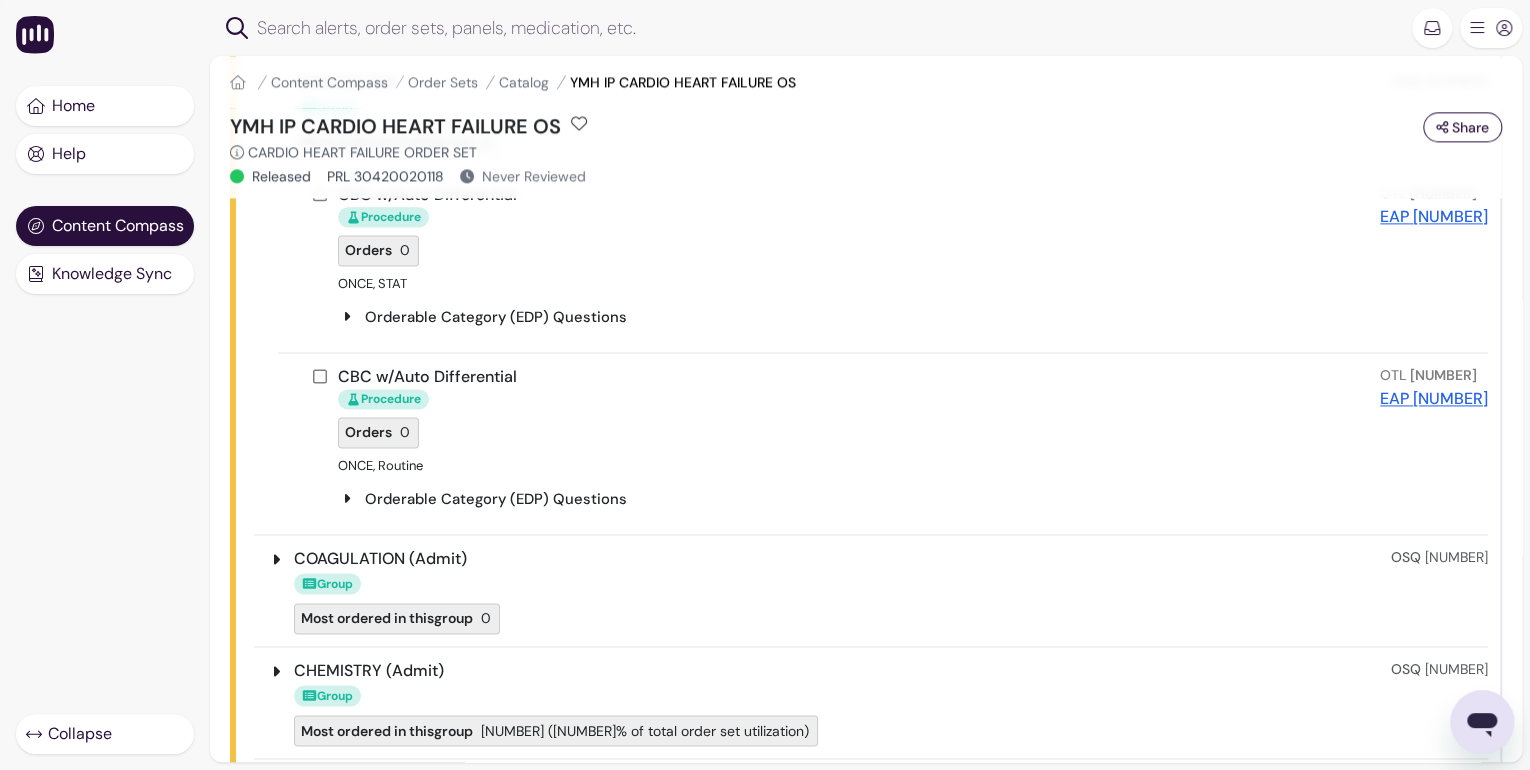 click 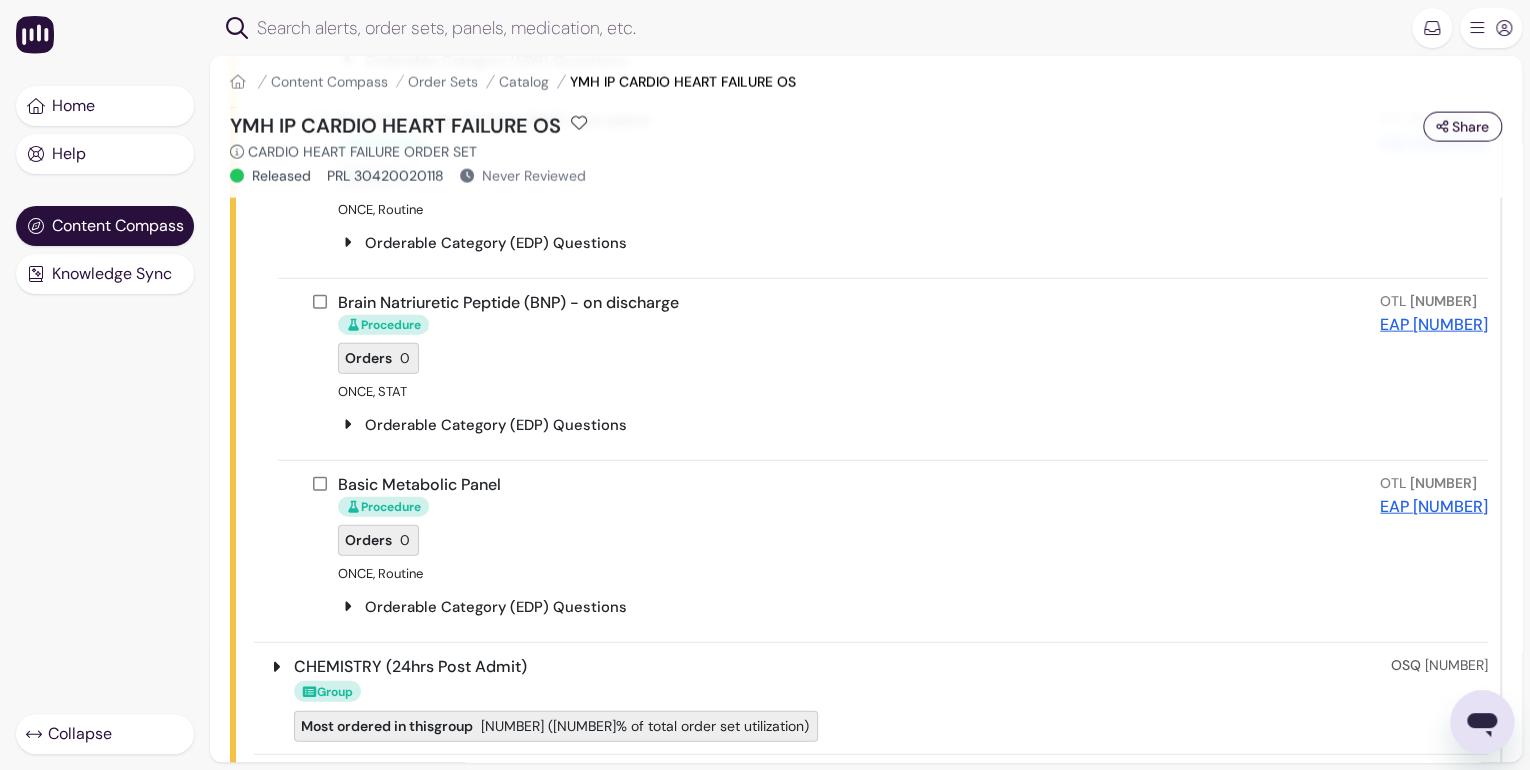 scroll, scrollTop: 2240, scrollLeft: 0, axis: vertical 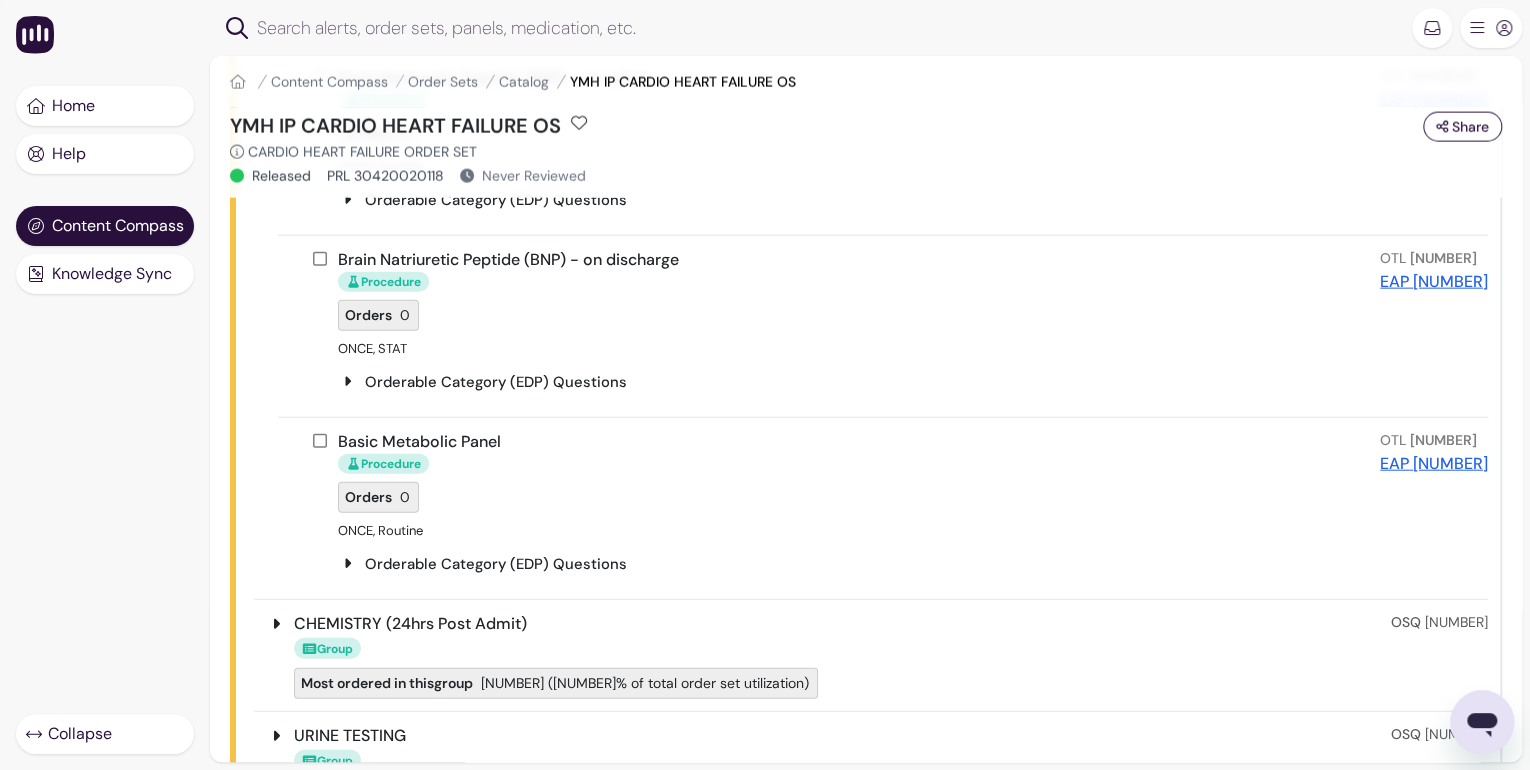 click 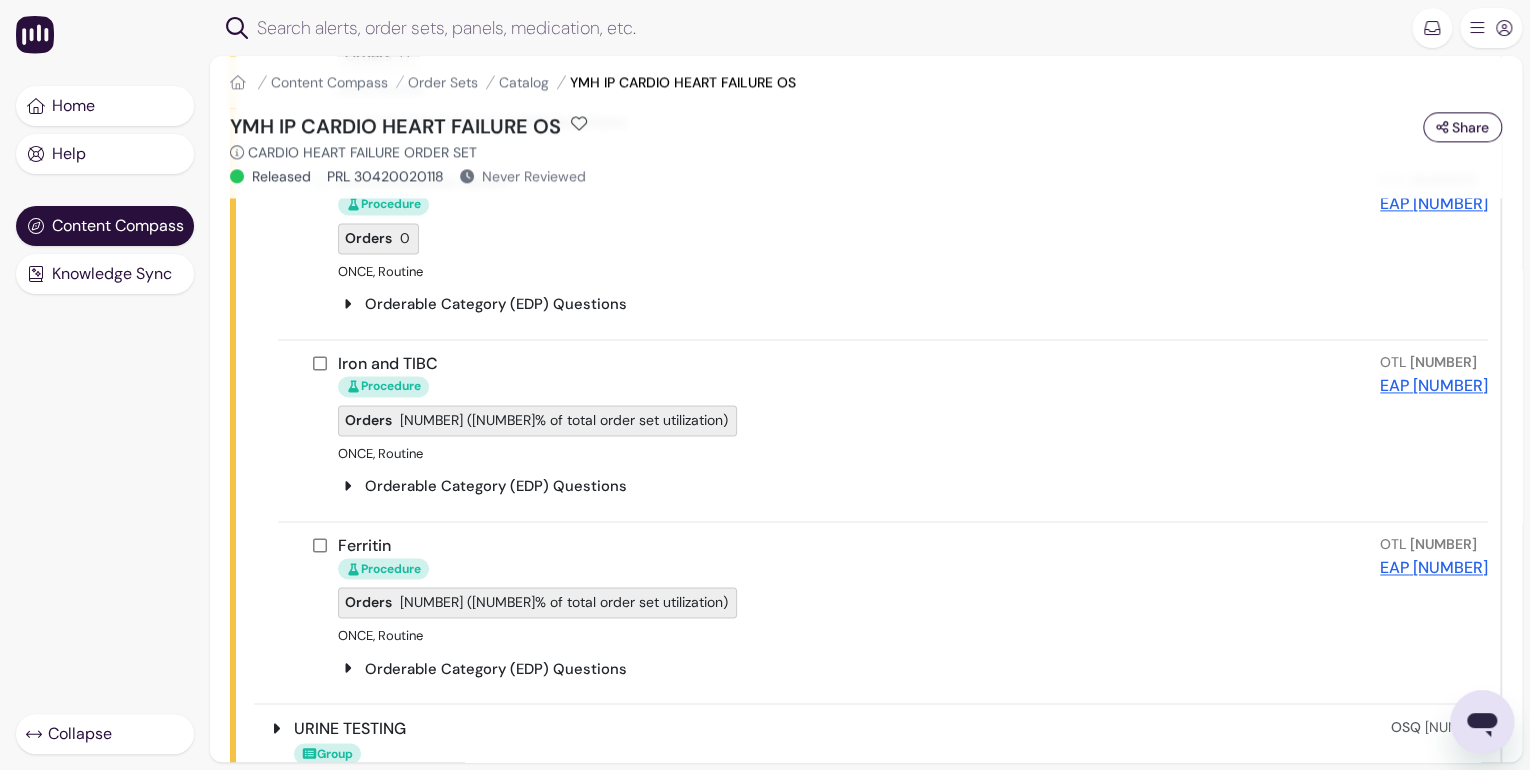 scroll, scrollTop: 5440, scrollLeft: 0, axis: vertical 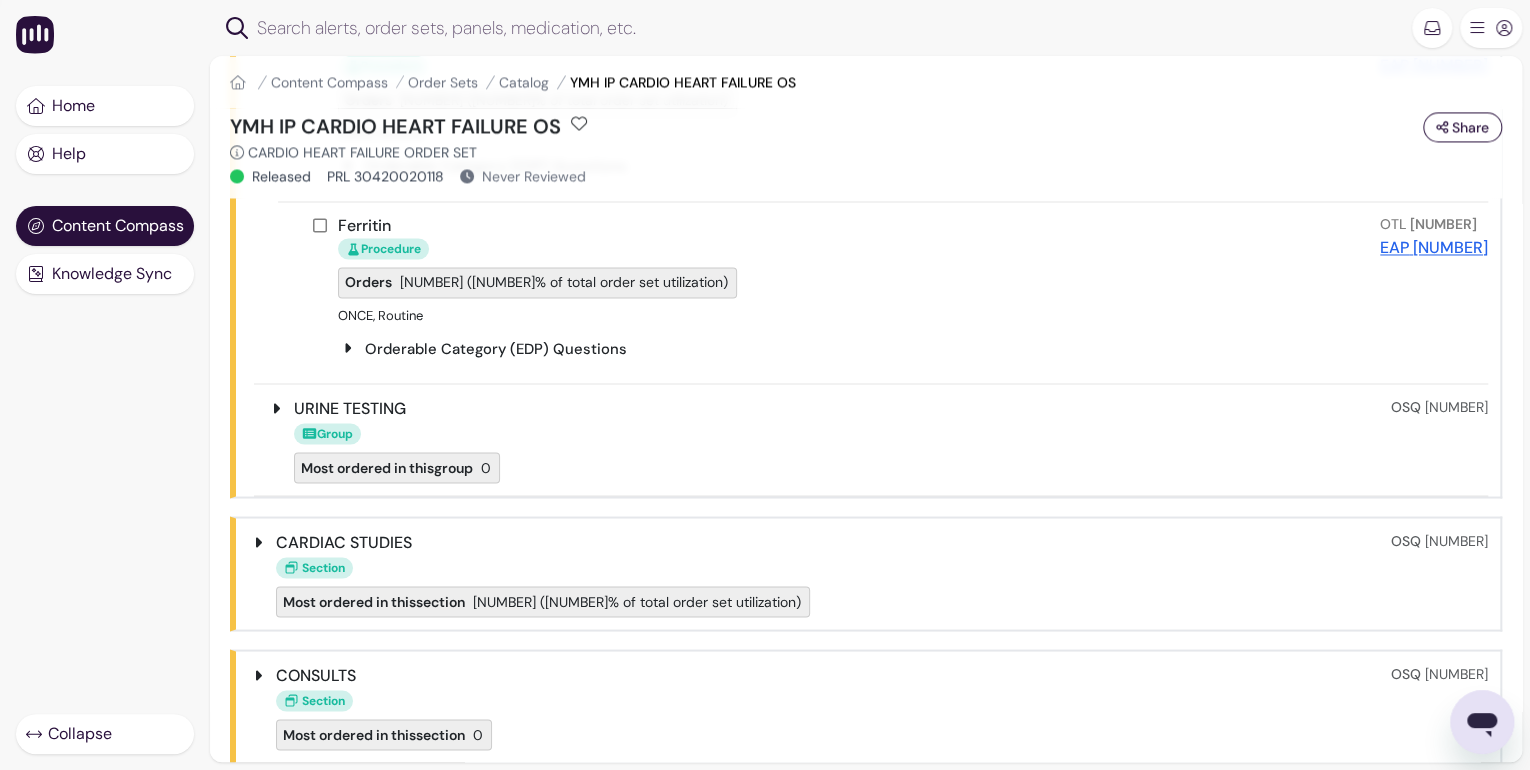 click 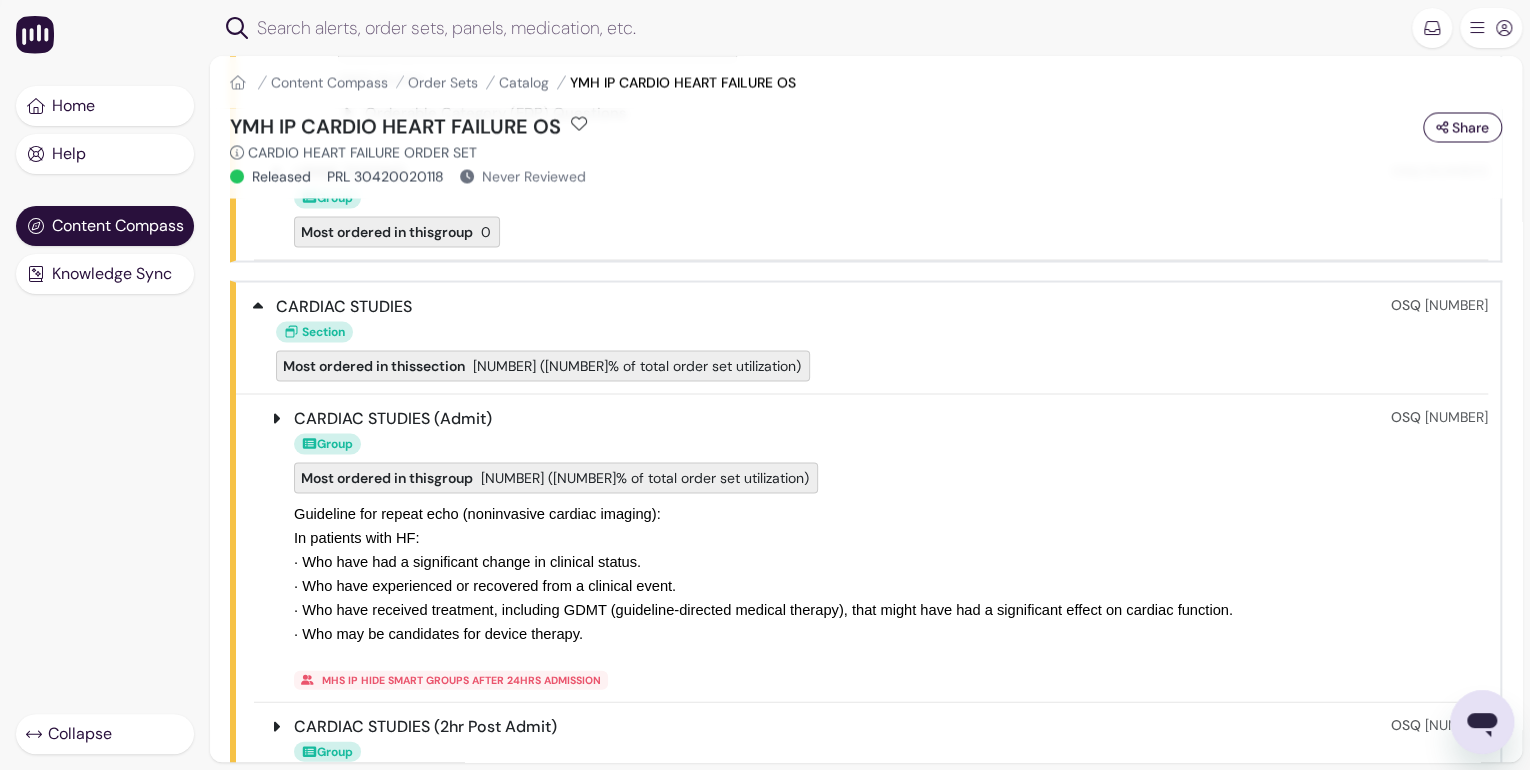 scroll, scrollTop: 5840, scrollLeft: 0, axis: vertical 